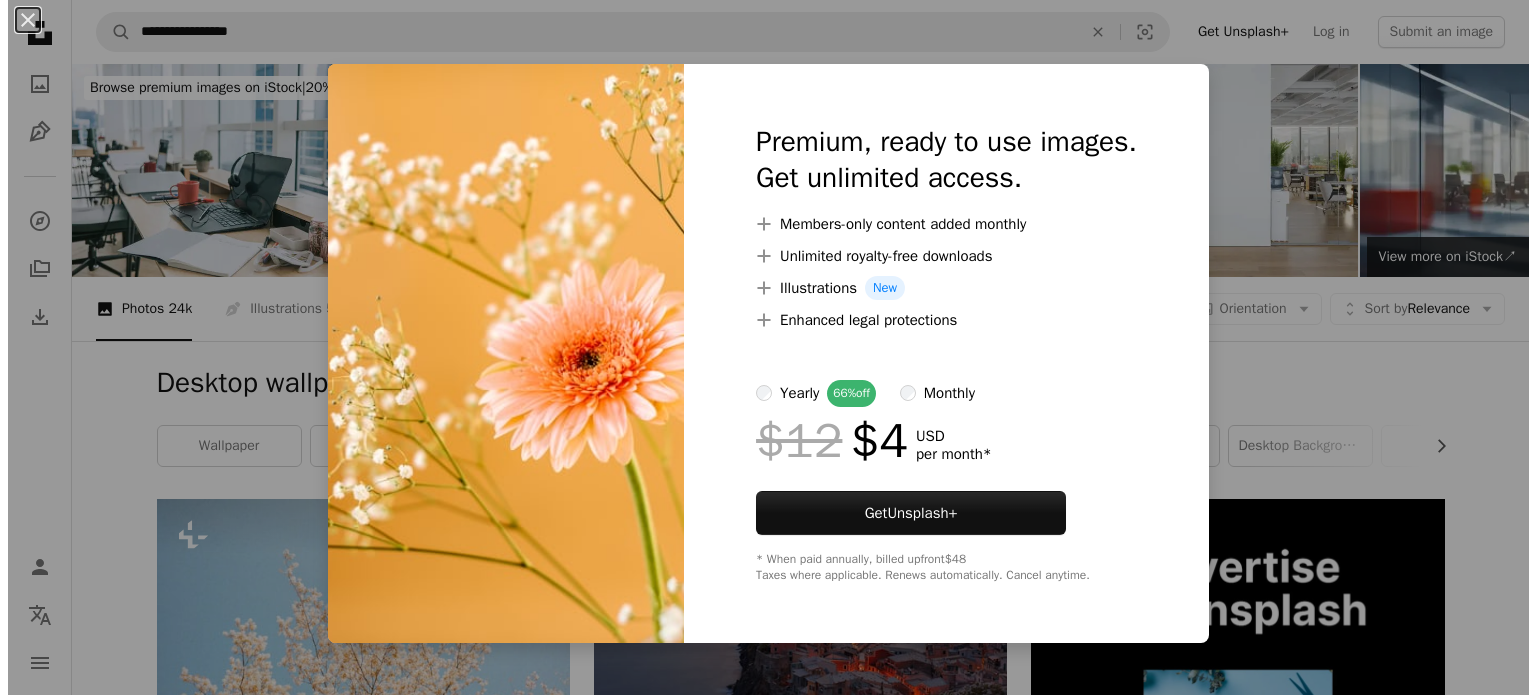 scroll, scrollTop: 3890, scrollLeft: 0, axis: vertical 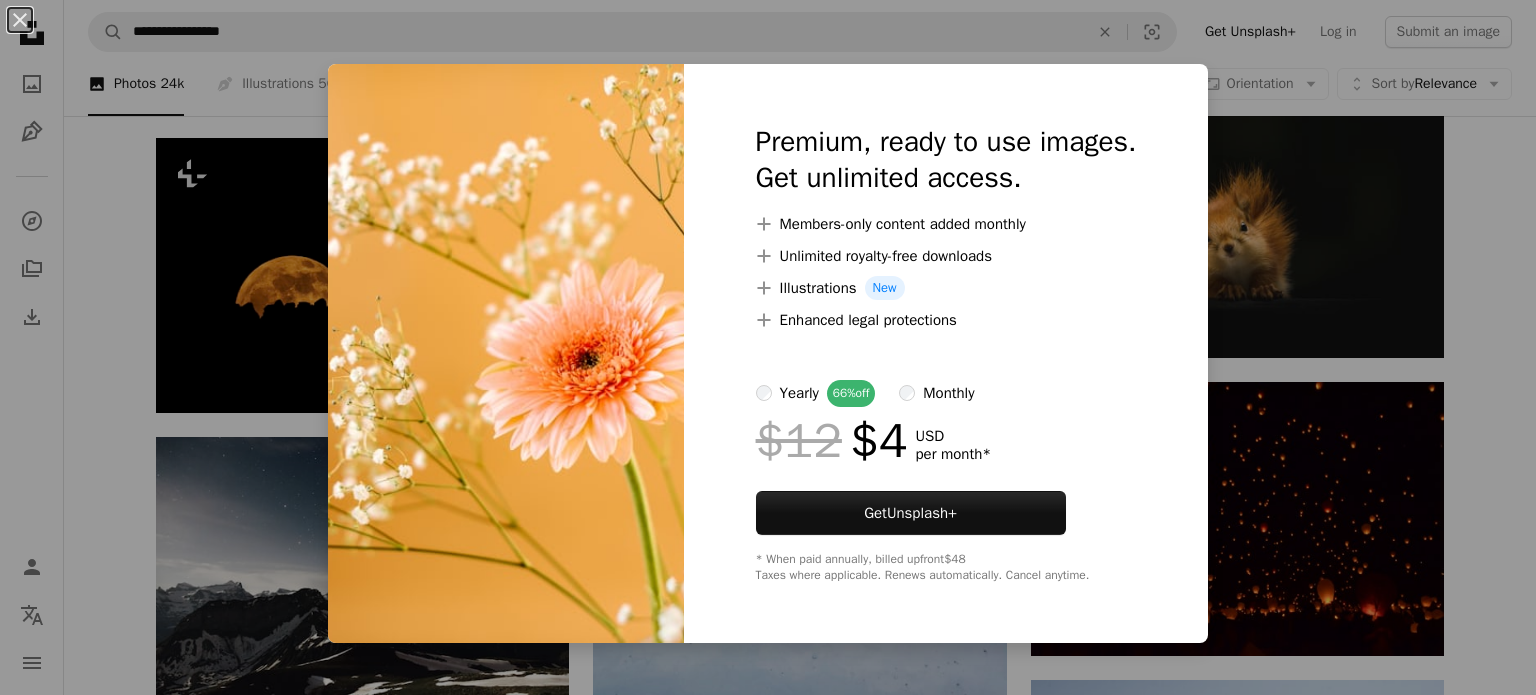 click on "An X shape Premium, ready to use images. Get unlimited access. A plus sign Members-only content added monthly A plus sign Unlimited royalty-free downloads A plus sign Illustrations  New A plus sign Enhanced legal protections yearly 66%  off monthly $12   $4 USD per month * Get  Unsplash+ * When paid annually, billed upfront  $48 Taxes where applicable. Renews automatically. Cancel anytime." at bounding box center [768, 347] 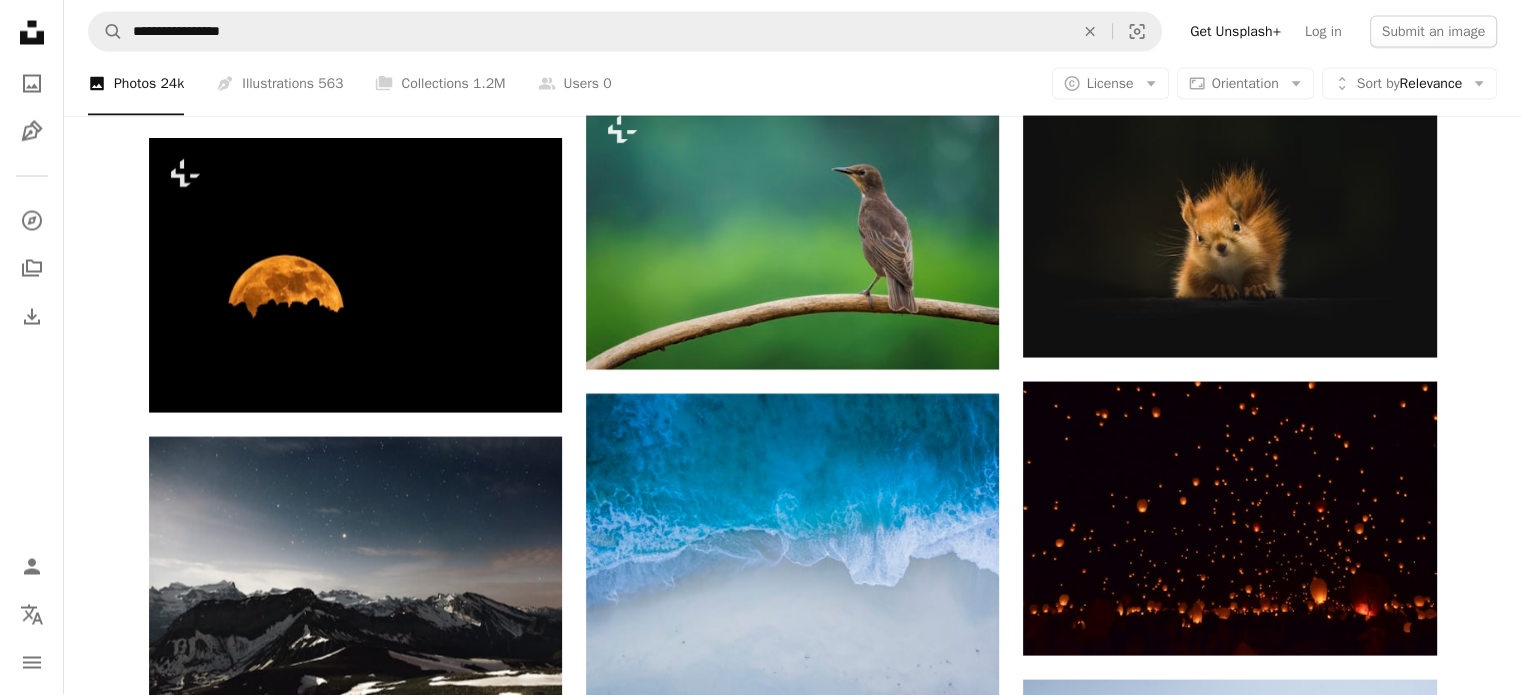 drag, startPoint x: 1255, startPoint y: 338, endPoint x: 1322, endPoint y: 364, distance: 71.867935 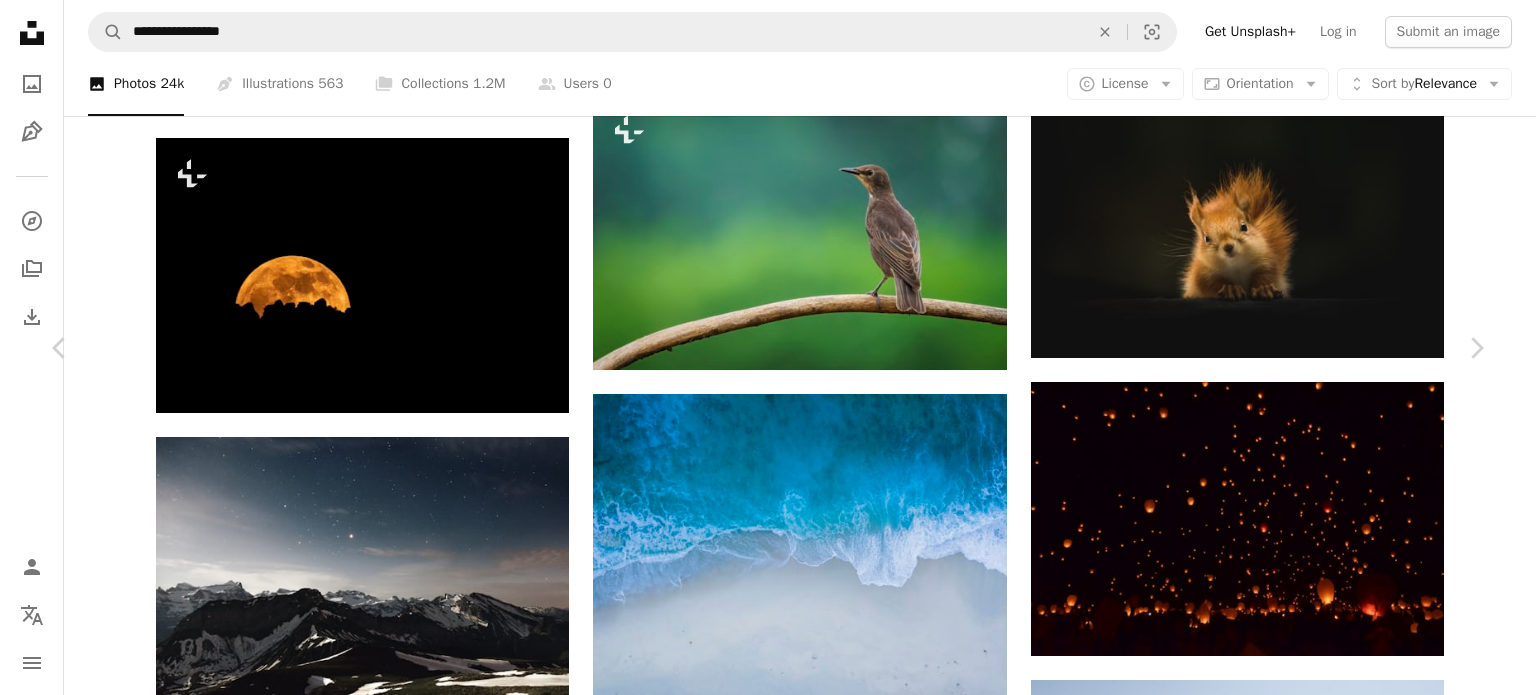 scroll, scrollTop: 0, scrollLeft: 0, axis: both 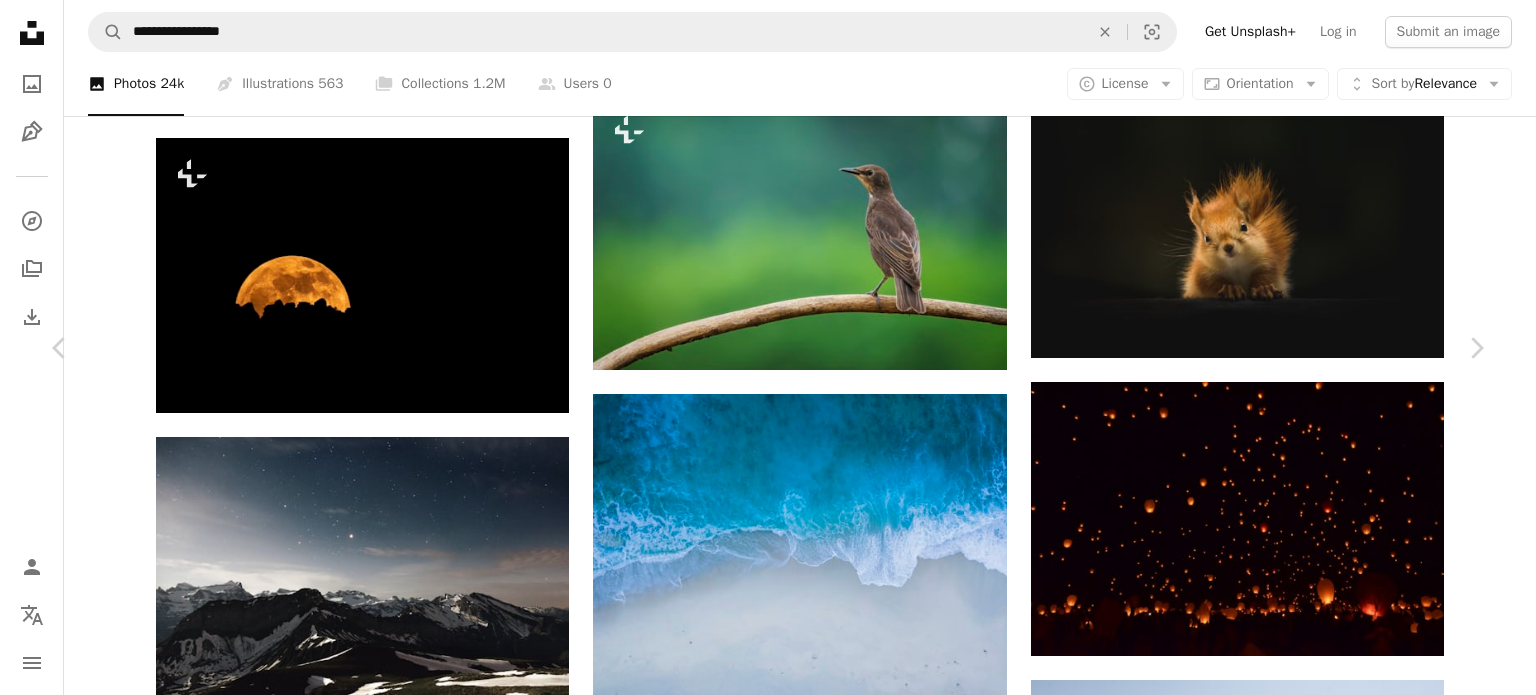 click on "A lock   Download" at bounding box center (1325, 5715) 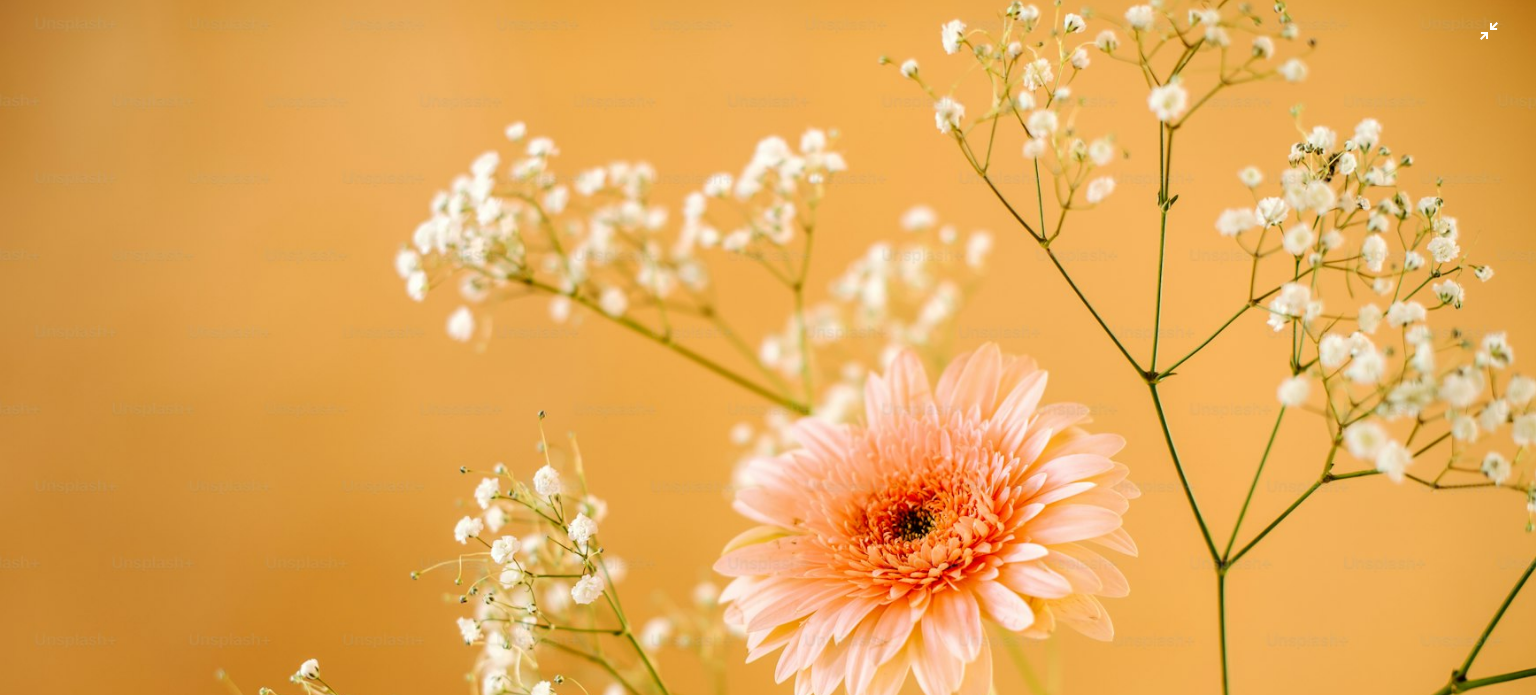 scroll, scrollTop: 0, scrollLeft: 0, axis: both 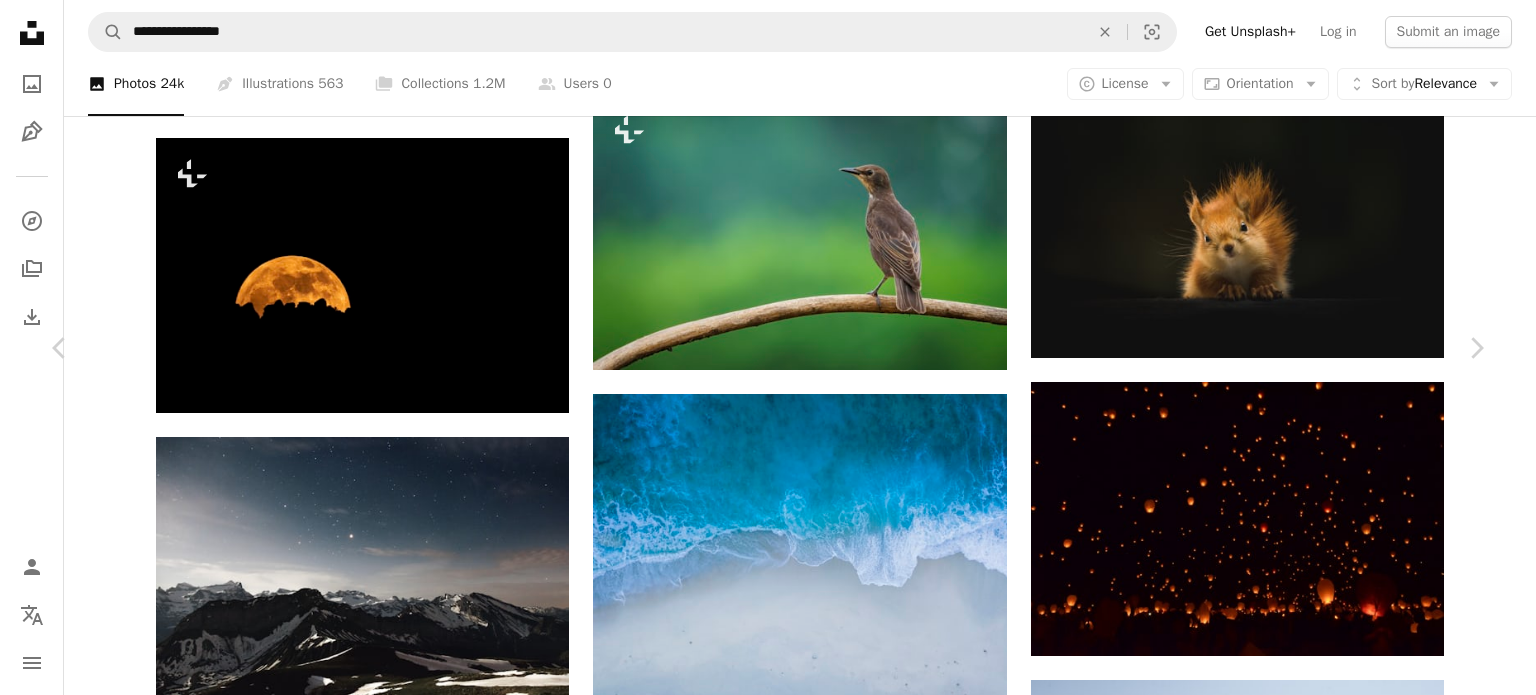 click at bounding box center (760, 6046) 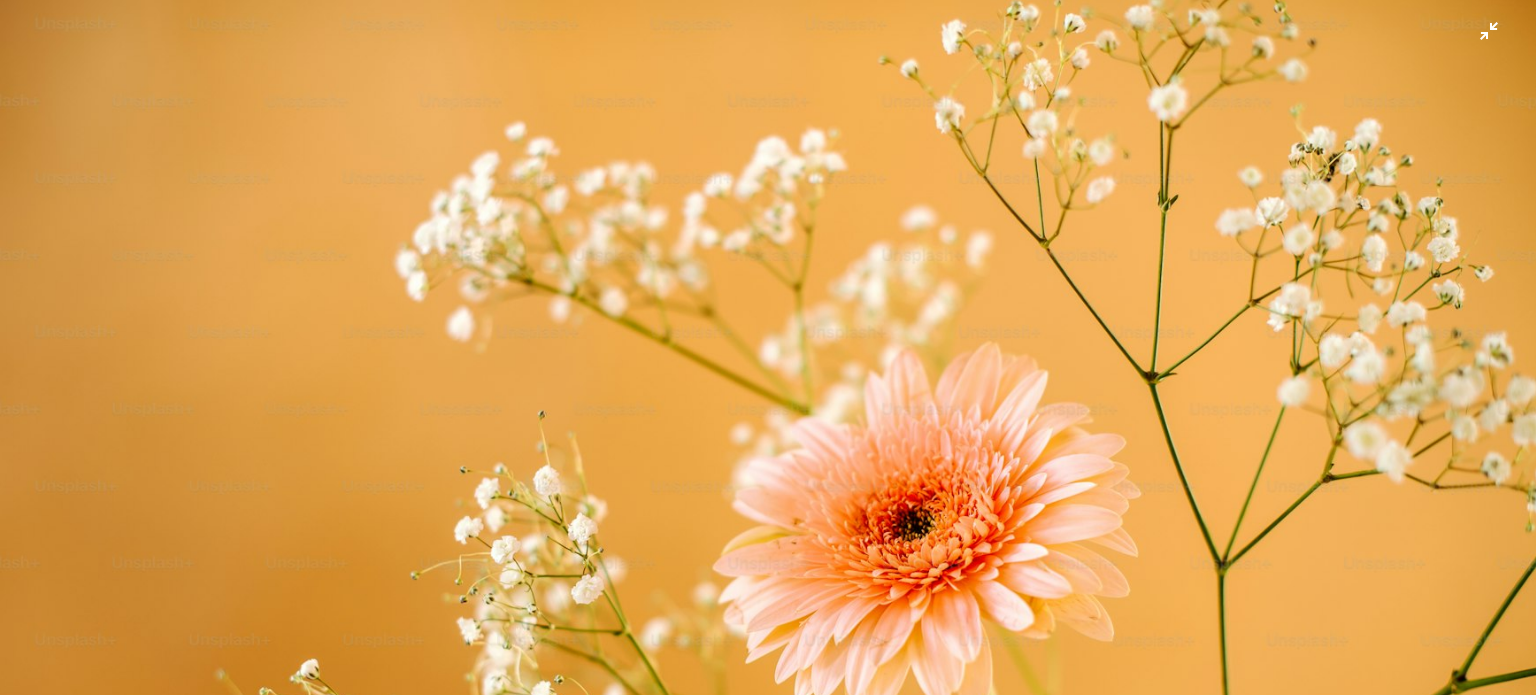scroll, scrollTop: 155, scrollLeft: 0, axis: vertical 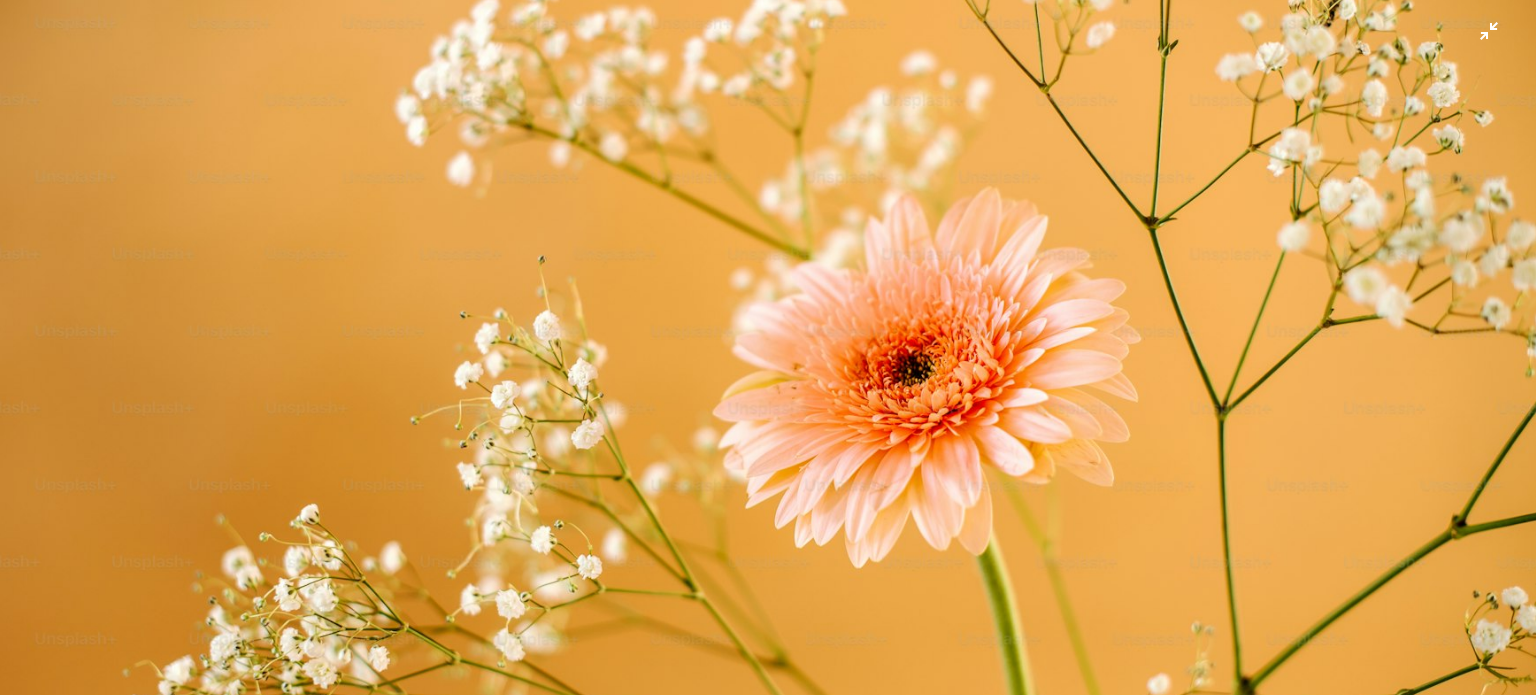 click at bounding box center [768, 357] 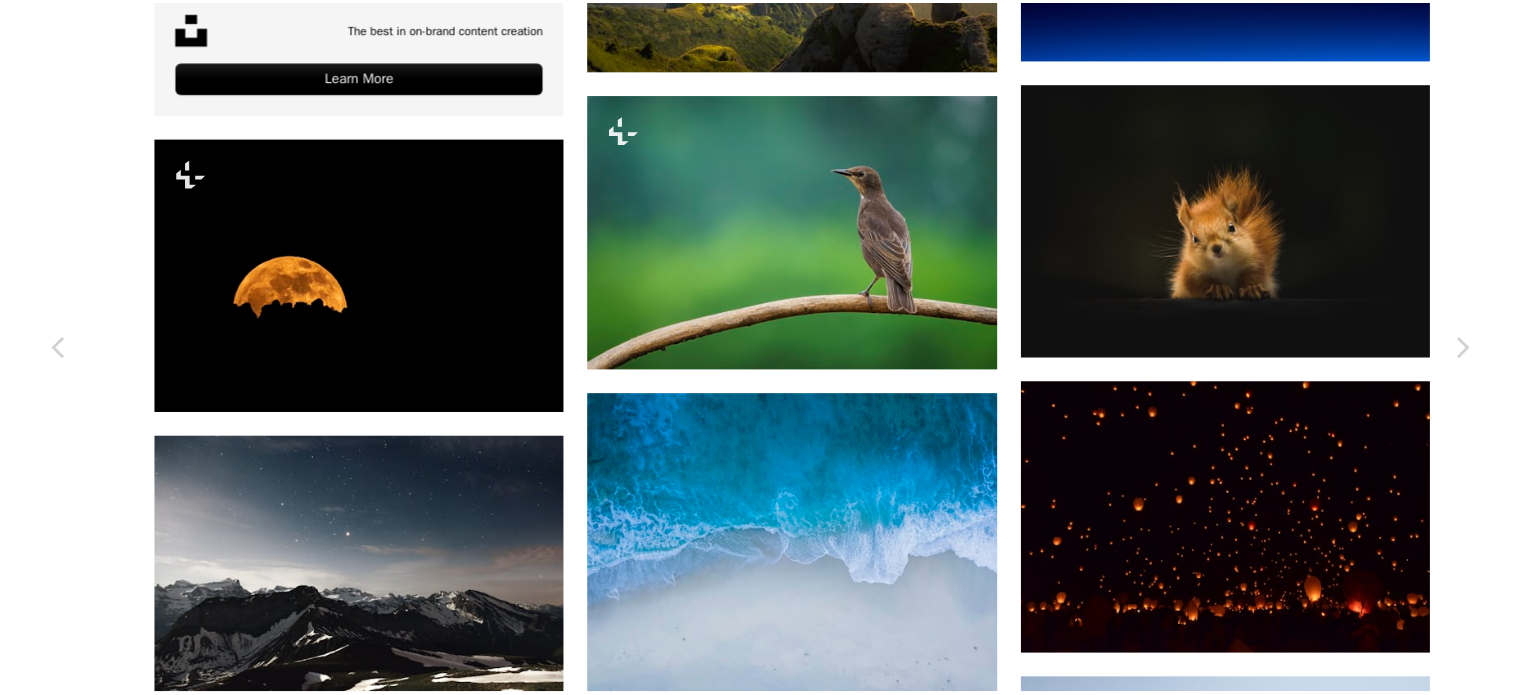 scroll, scrollTop: 155, scrollLeft: 0, axis: vertical 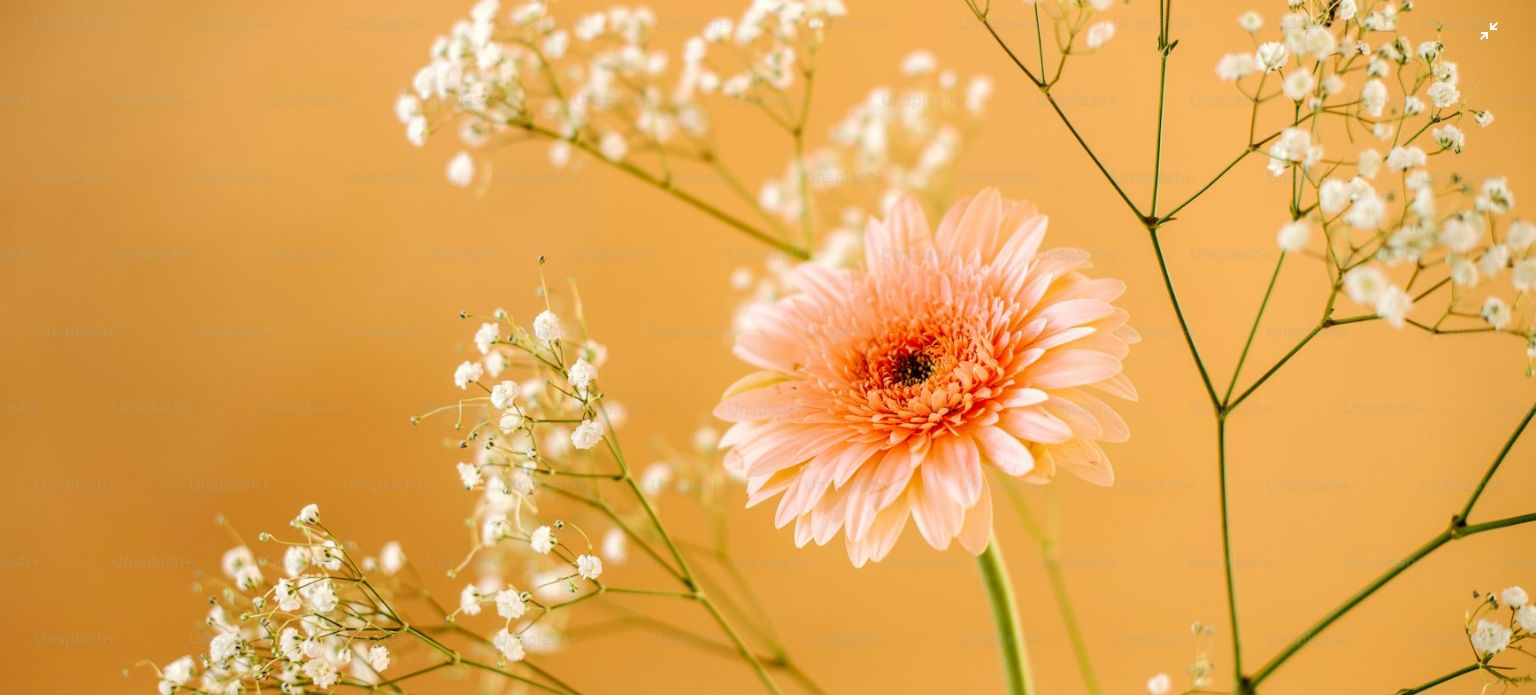 click at bounding box center [768, 357] 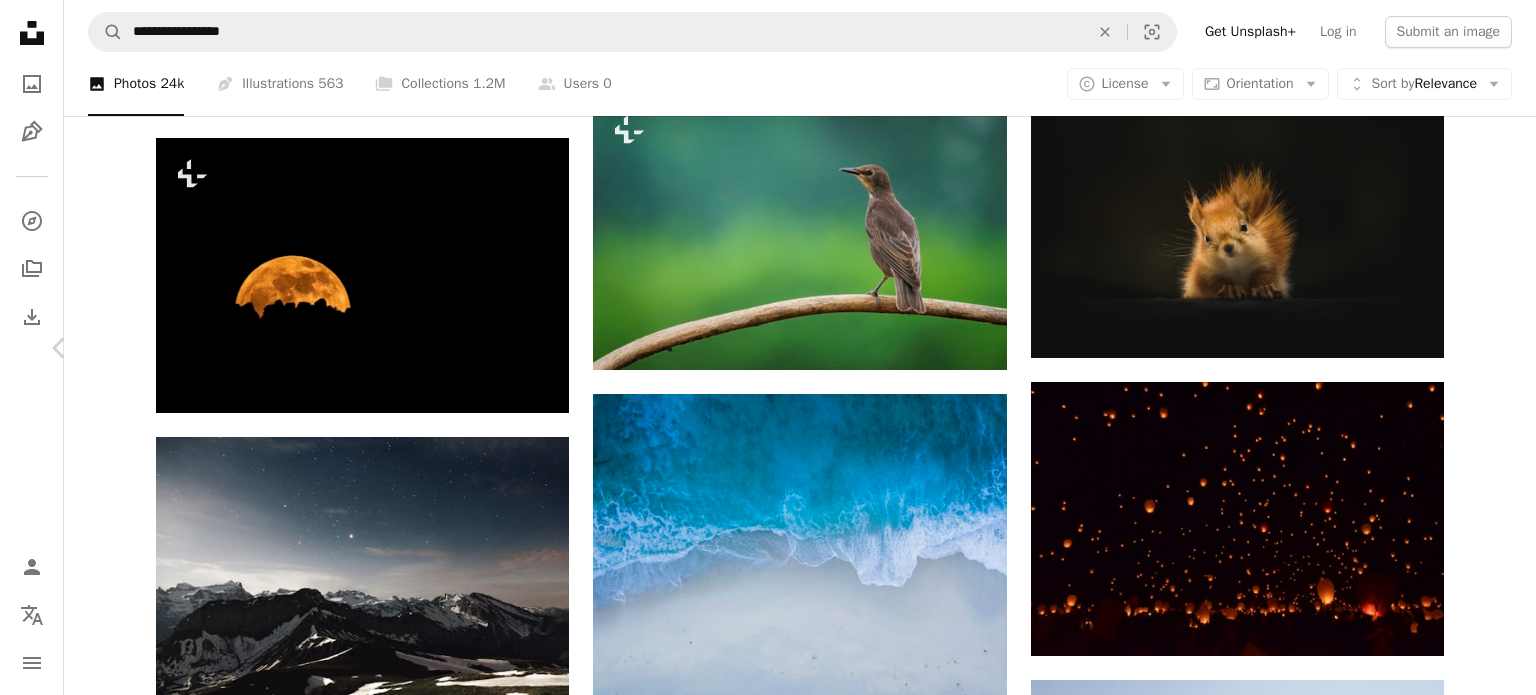 click on "Chevron right" 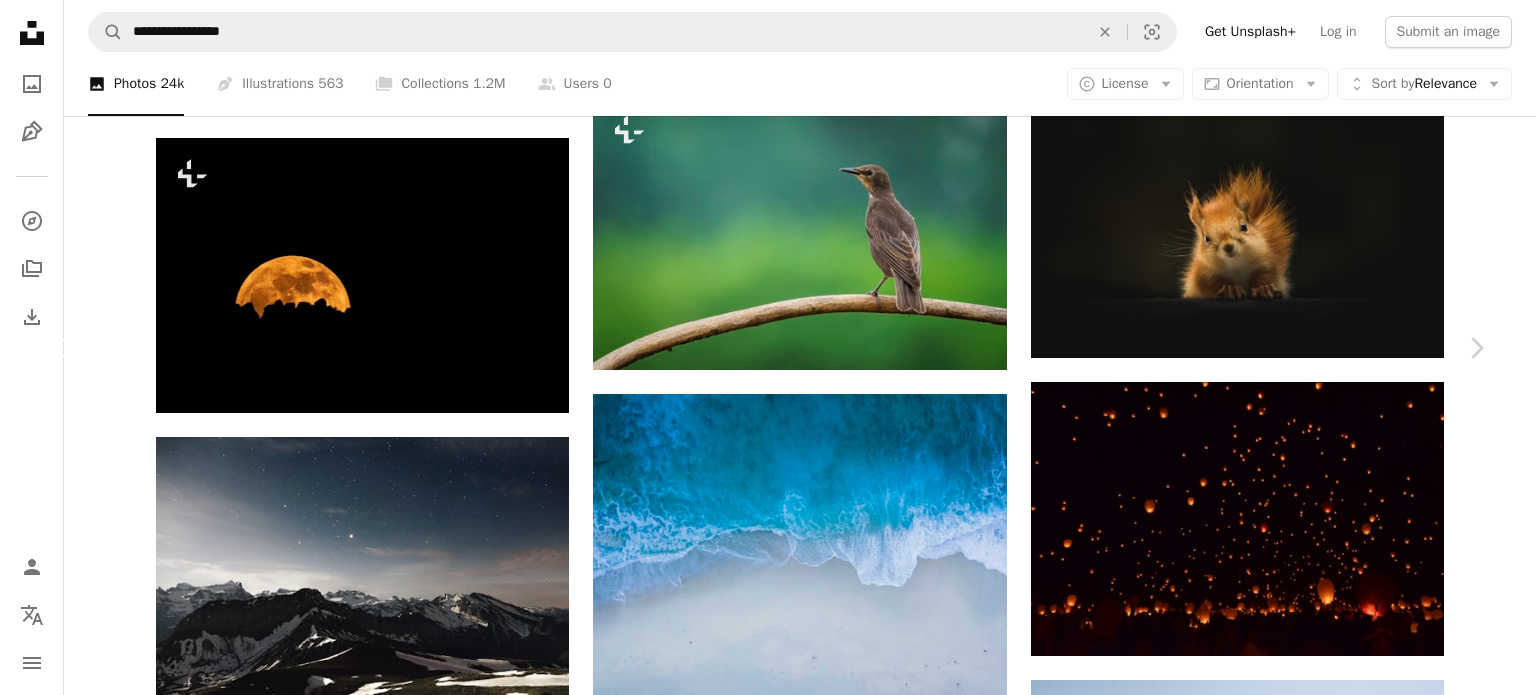 click on "Chevron left" 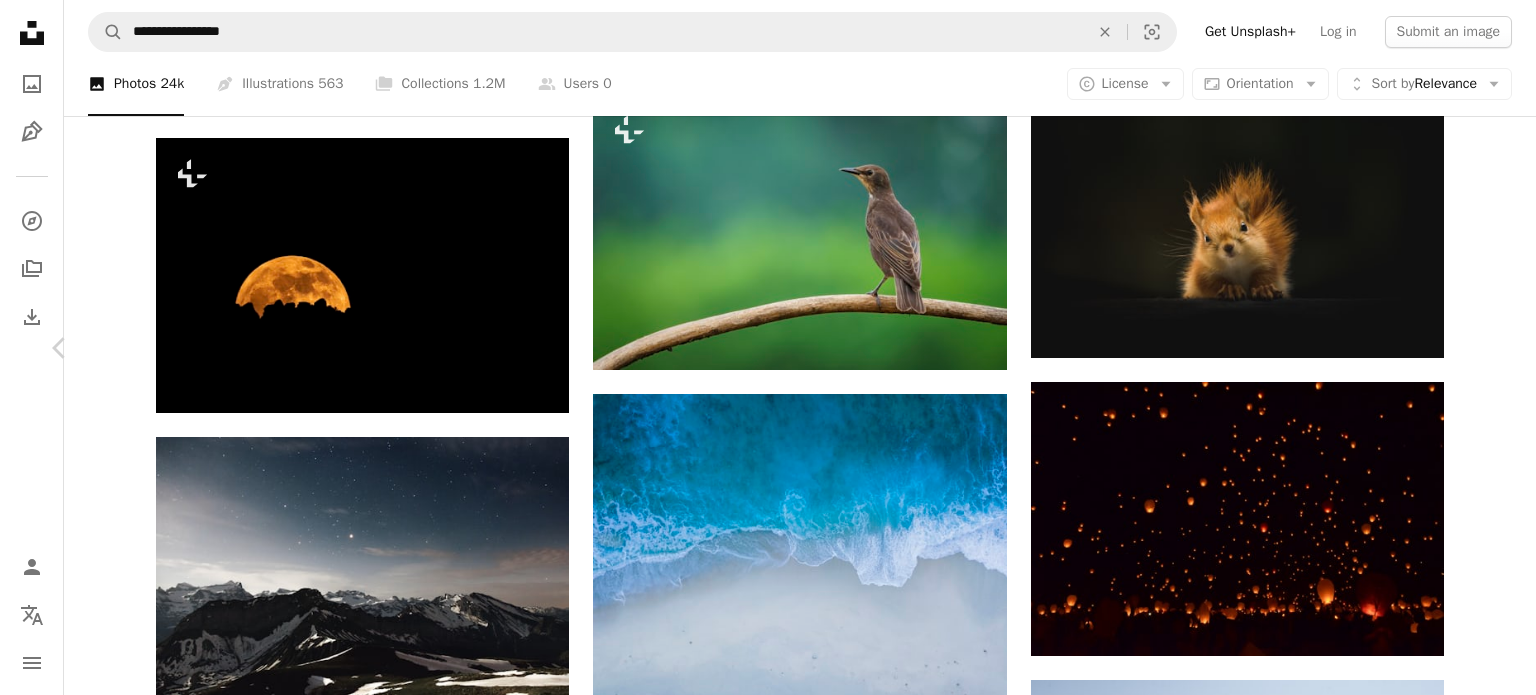 click on "Chevron right" 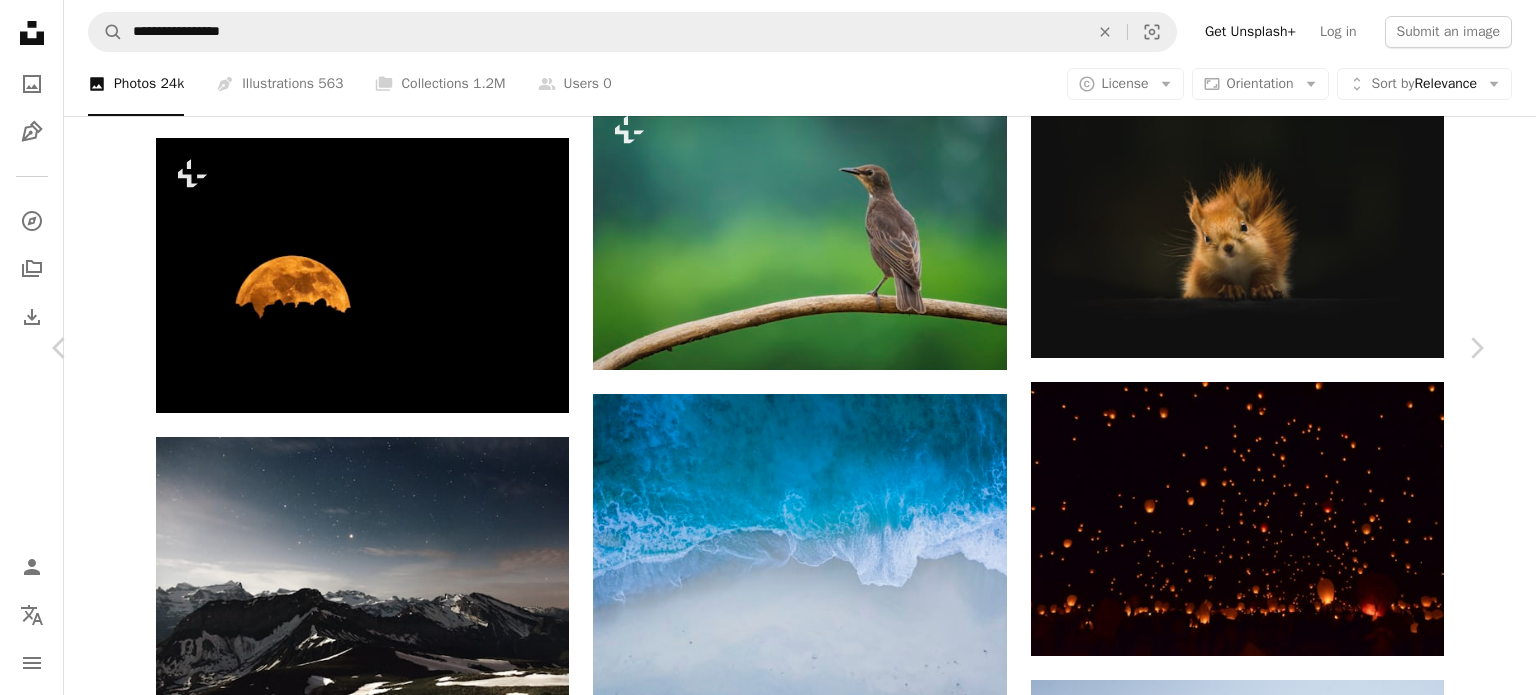 click on "An X shape Chevron left Chevron right [FIRST] [LAST] oulashin A heart A plus sign Edit image   Plus sign for Unsplash+ Download free Chevron down Zoom in Views 405,136,280 Downloads 5,498,492 Featured in Photos ,  Nature ,  Travel A forward-right arrow Share Info icon Info More Actions The last night of a two week stay on the North Shore of Oahu, [STATE], United States Calendar outlined Published on  October 9, 2017 Camera Canon, EOS REBEL T3i Safety Free to use under the  Unsplash License beach zoom background travel sea sunset blue sunrise clouds beach wallpaper ocean wallpaper sand waves yellow Hawaii summer wallpaper island beach background tropical travel wallpaper summer background HD Wallpapers Browse premium related images on iStock  |  Save 20% with code UNSPLASH20 View more on iStock  ↗ Related images A heart A plus sign [FIRST] [LAST] Available for hire A checkmark inside of a circle Arrow pointing down A heart A plus sign [FIRST] [LAST] Available for hire A heart JSB Co." at bounding box center [768, 6015] 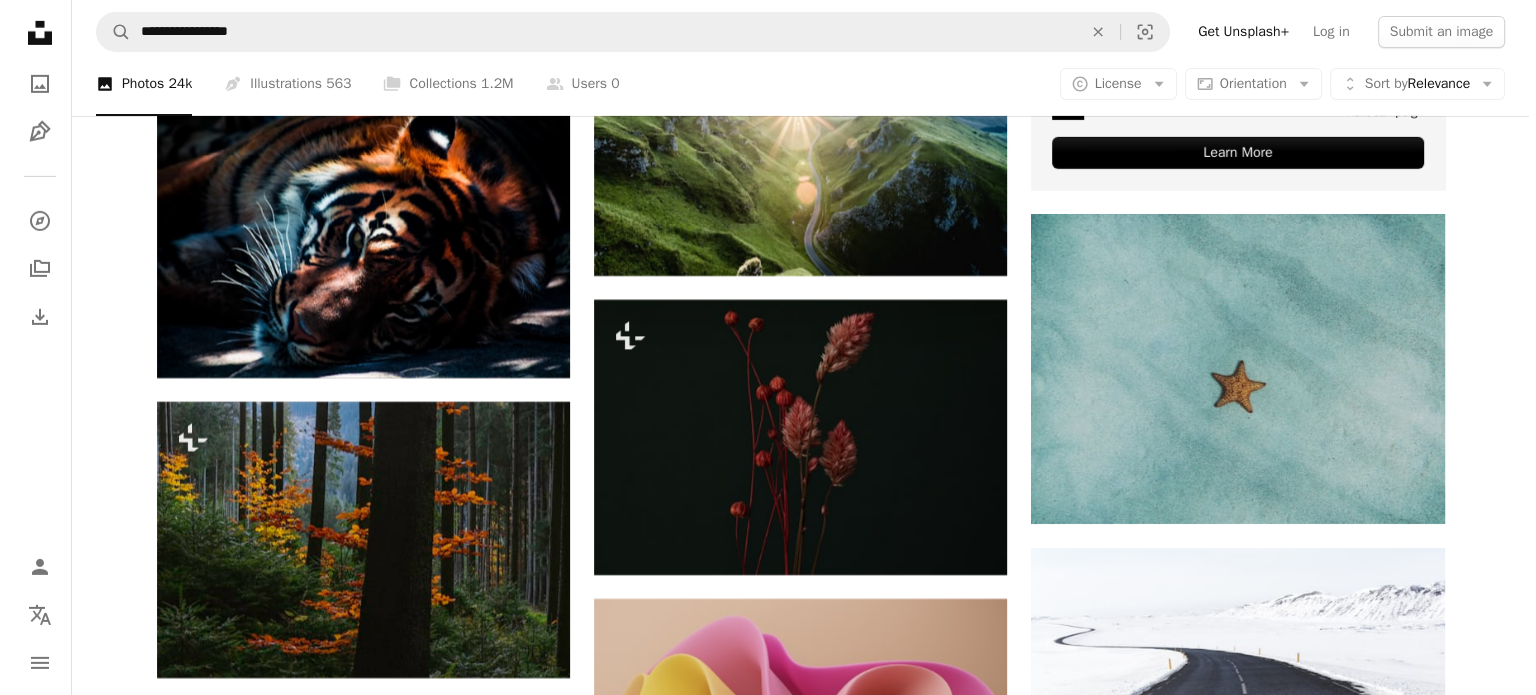 scroll, scrollTop: 6690, scrollLeft: 0, axis: vertical 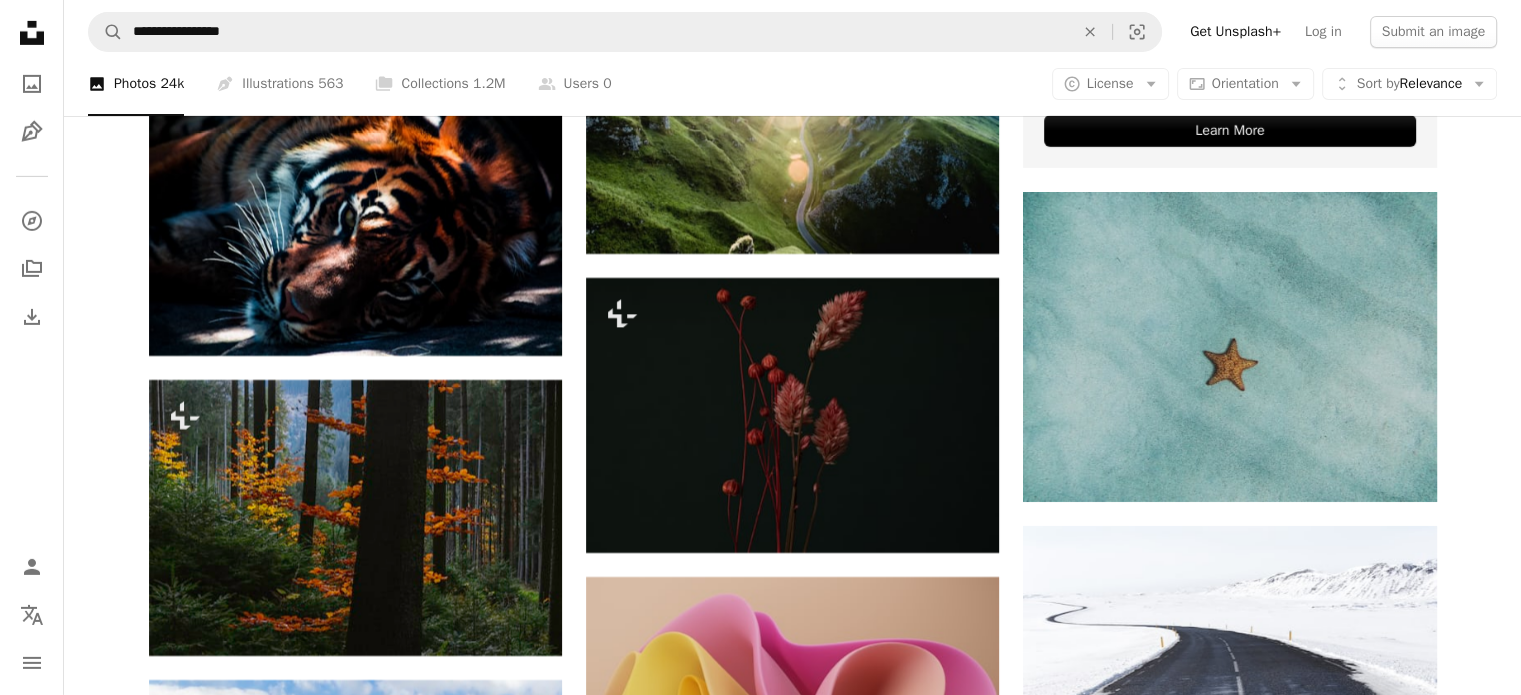 click at bounding box center (1229, 1574) 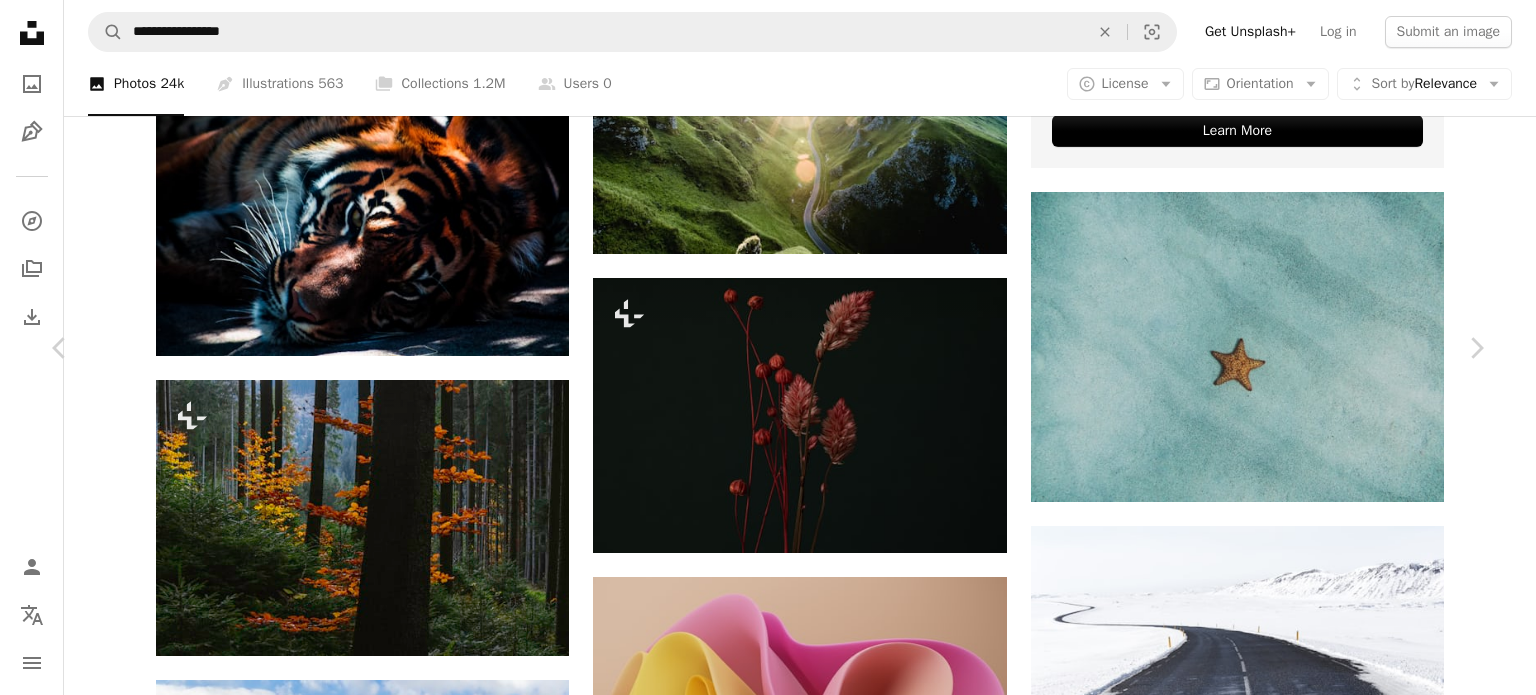 scroll, scrollTop: 900, scrollLeft: 0, axis: vertical 